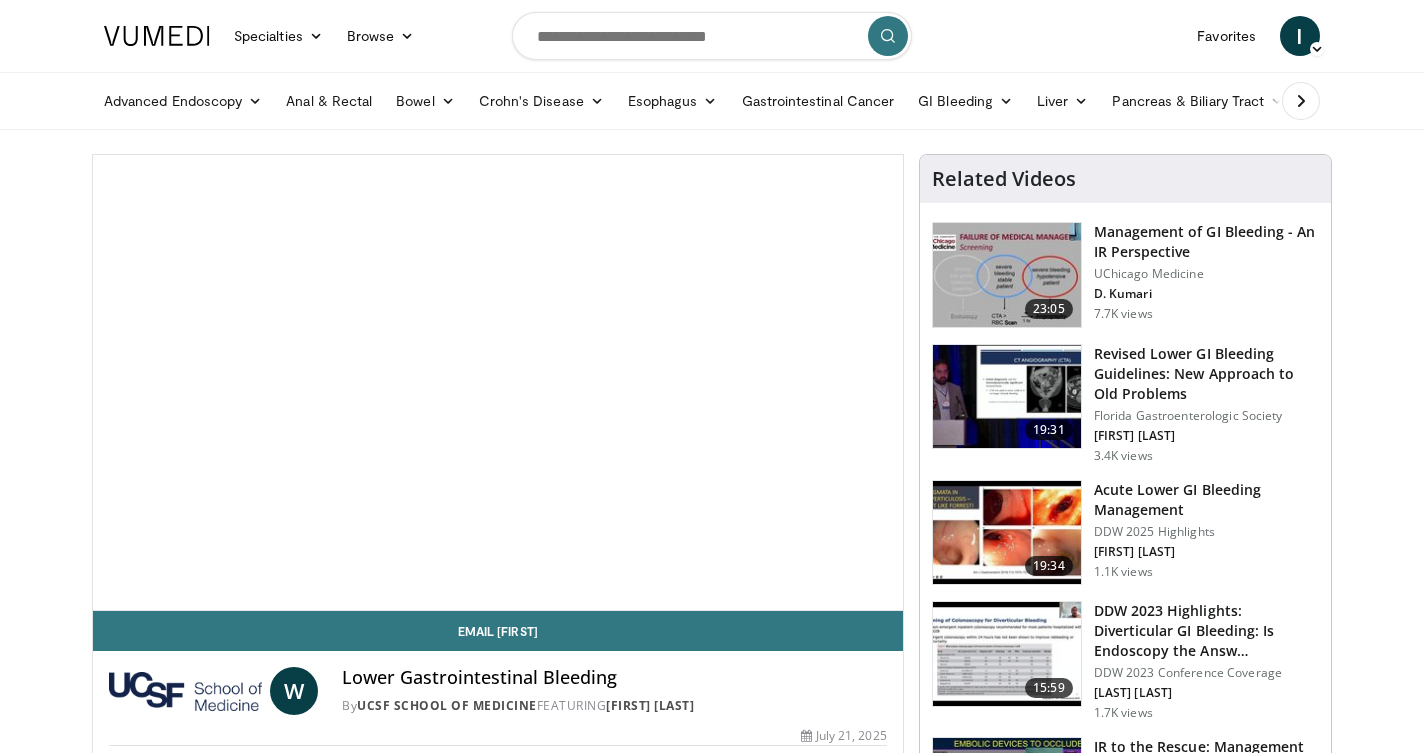 scroll, scrollTop: 0, scrollLeft: 0, axis: both 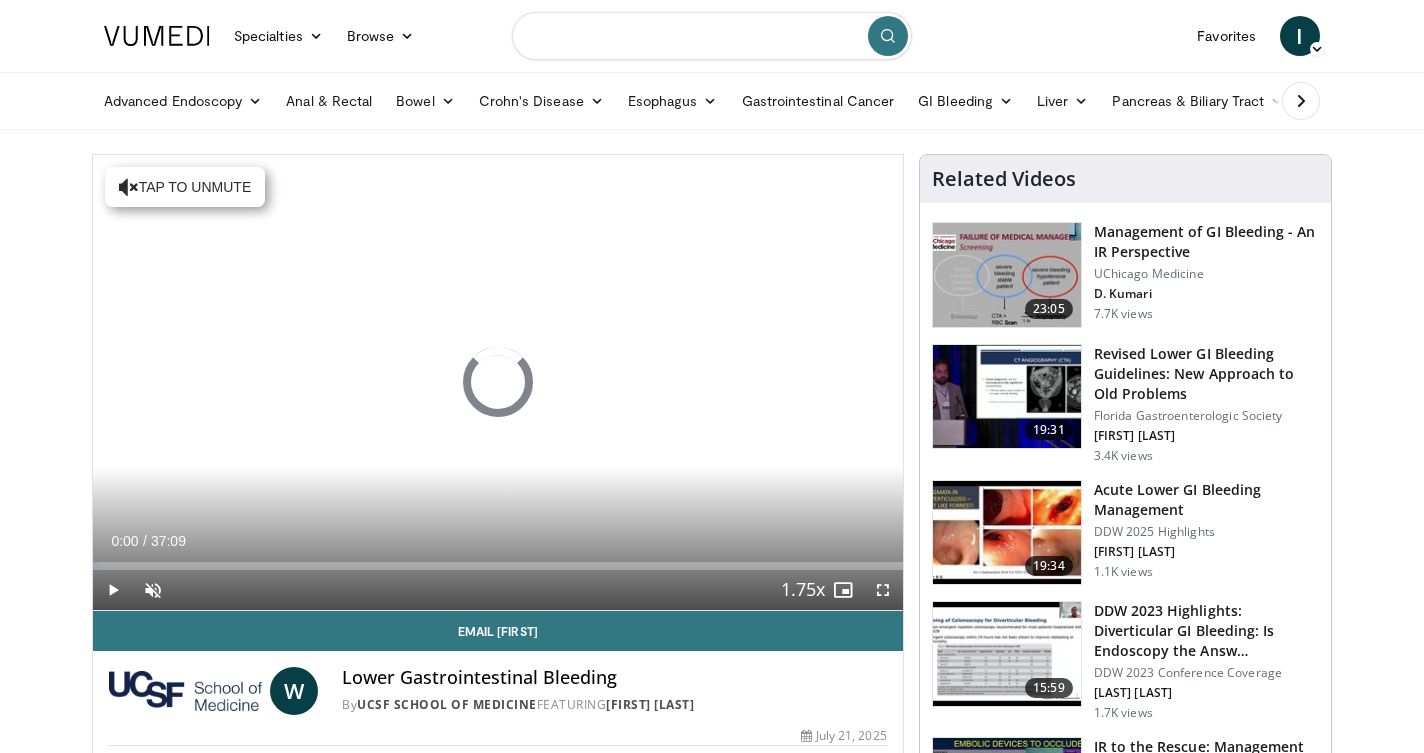 click at bounding box center (712, 36) 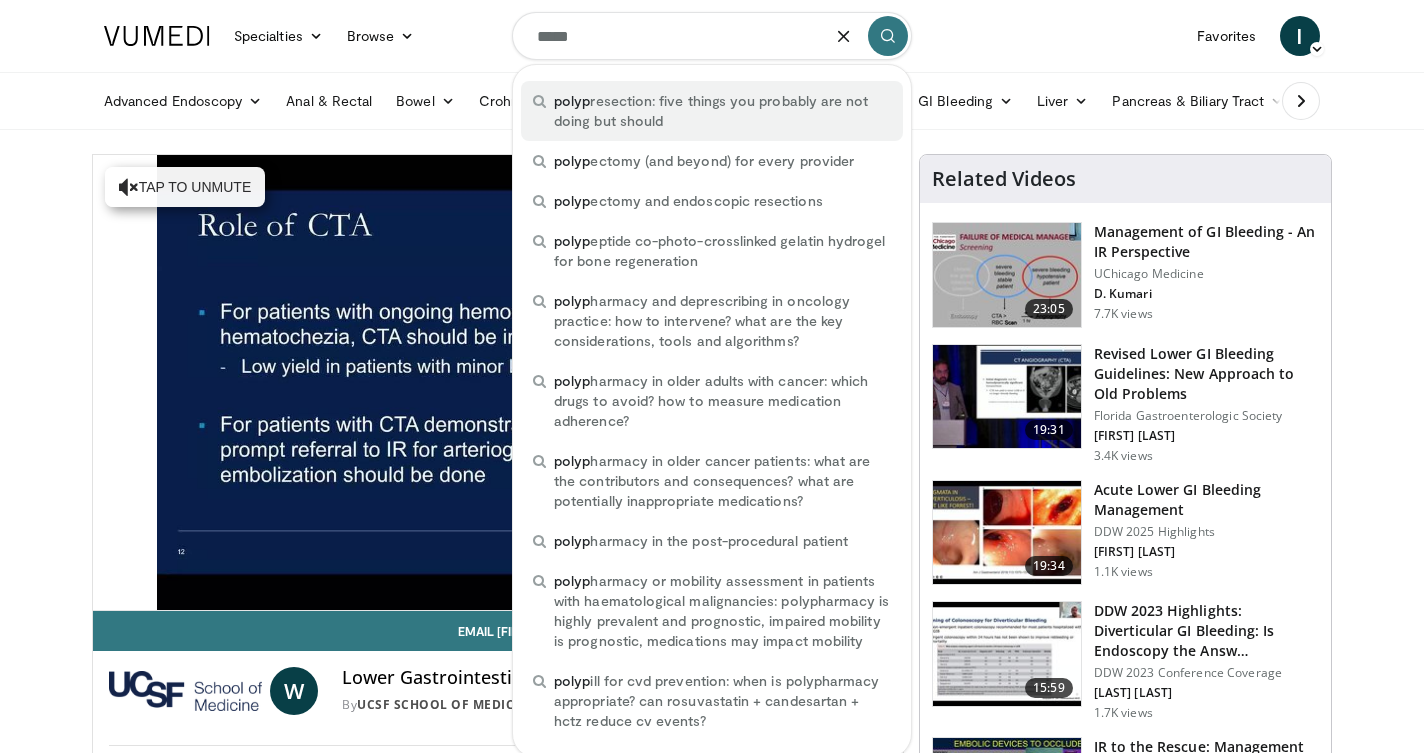 click on "polyp  resection: five things you probably are not doing but should" at bounding box center [722, 111] 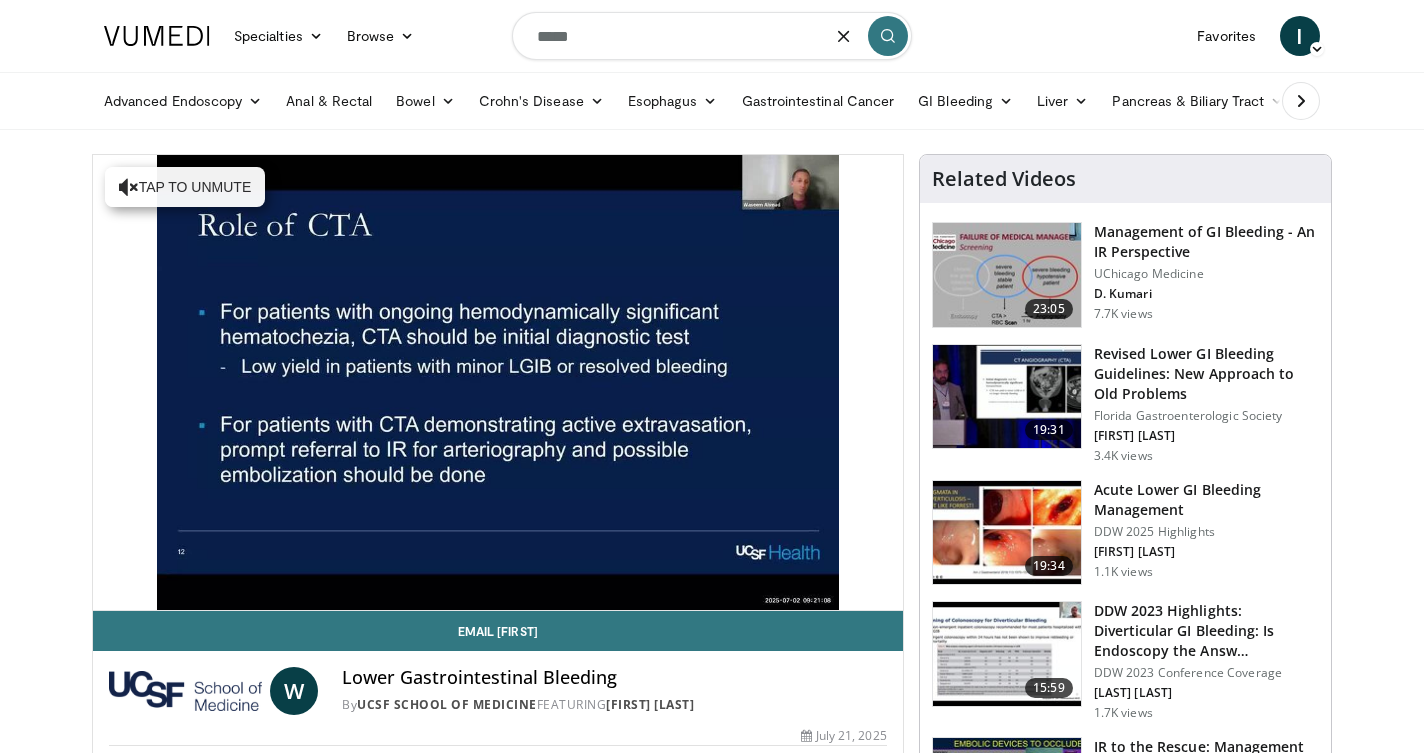 type on "**********" 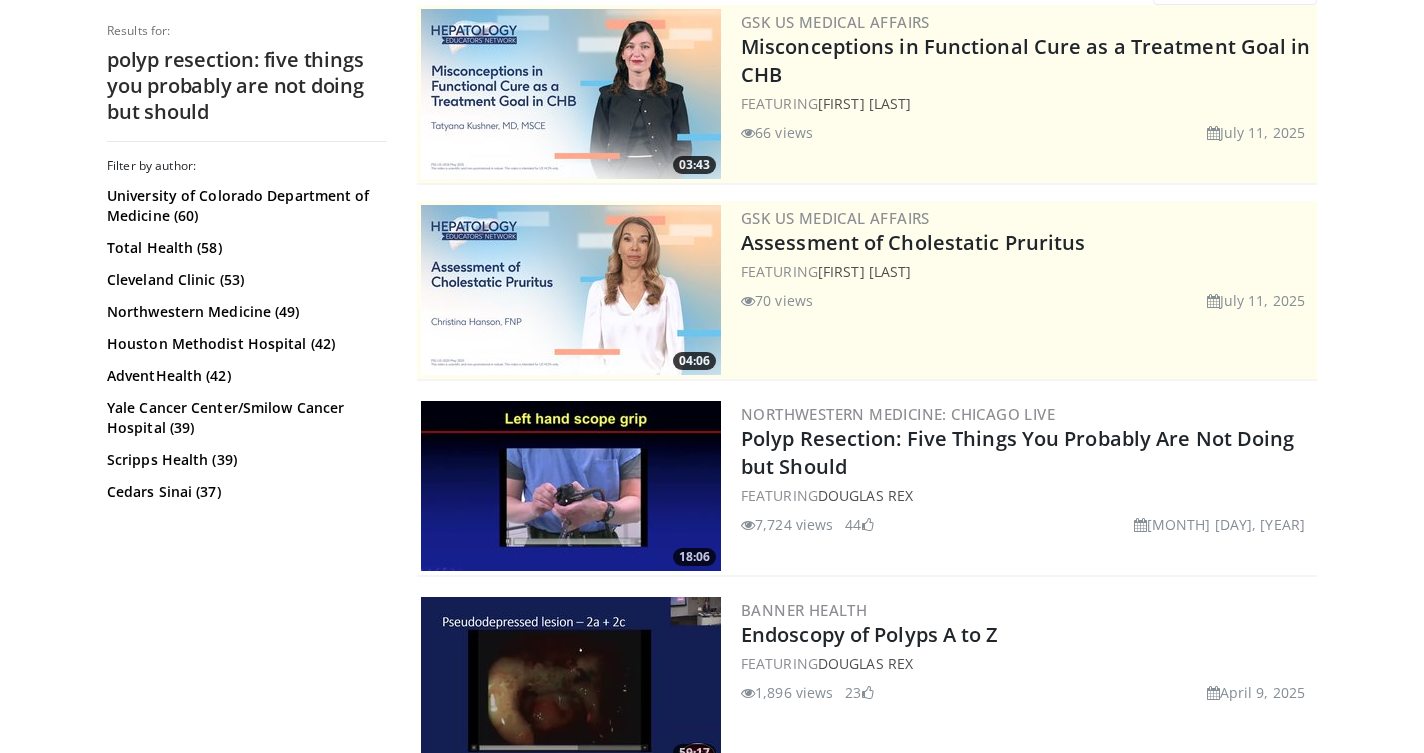 scroll, scrollTop: 218, scrollLeft: 0, axis: vertical 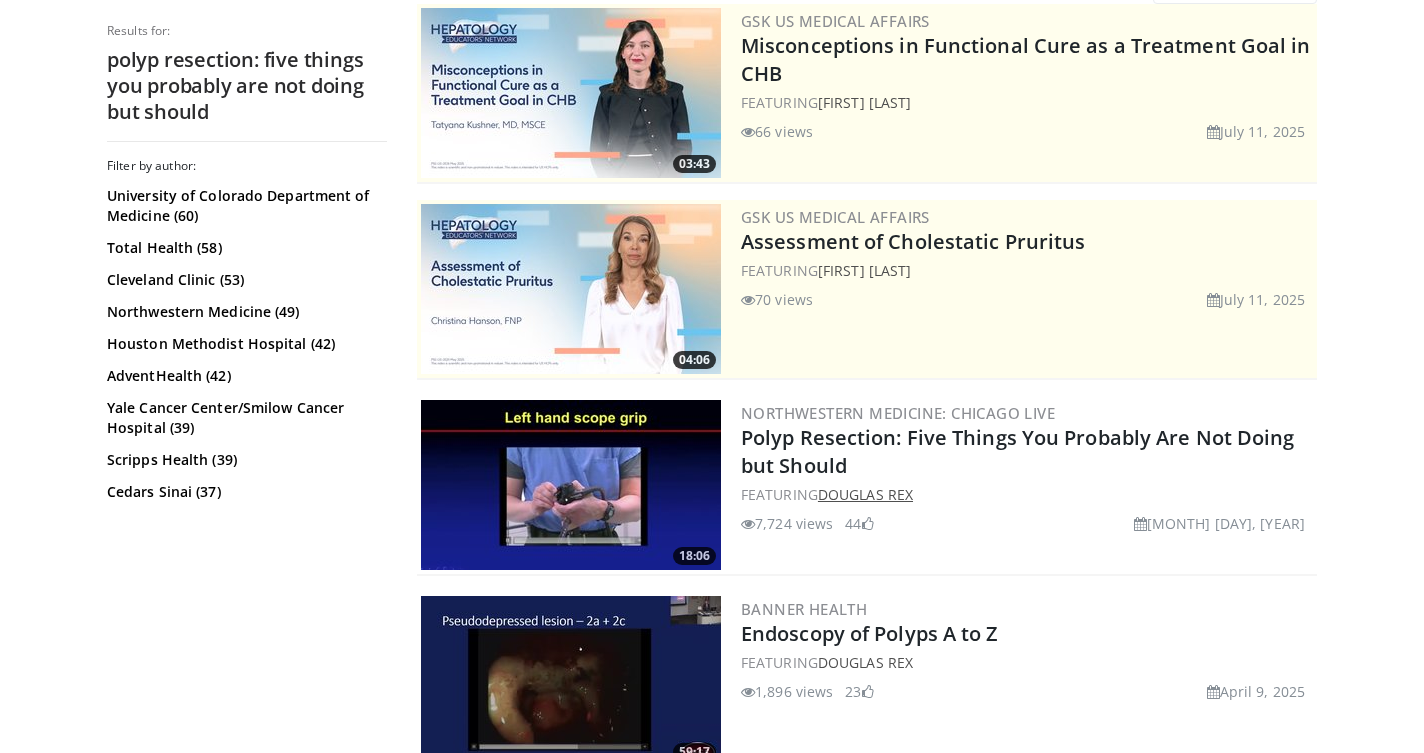 click on "Douglas Rex" at bounding box center [865, 494] 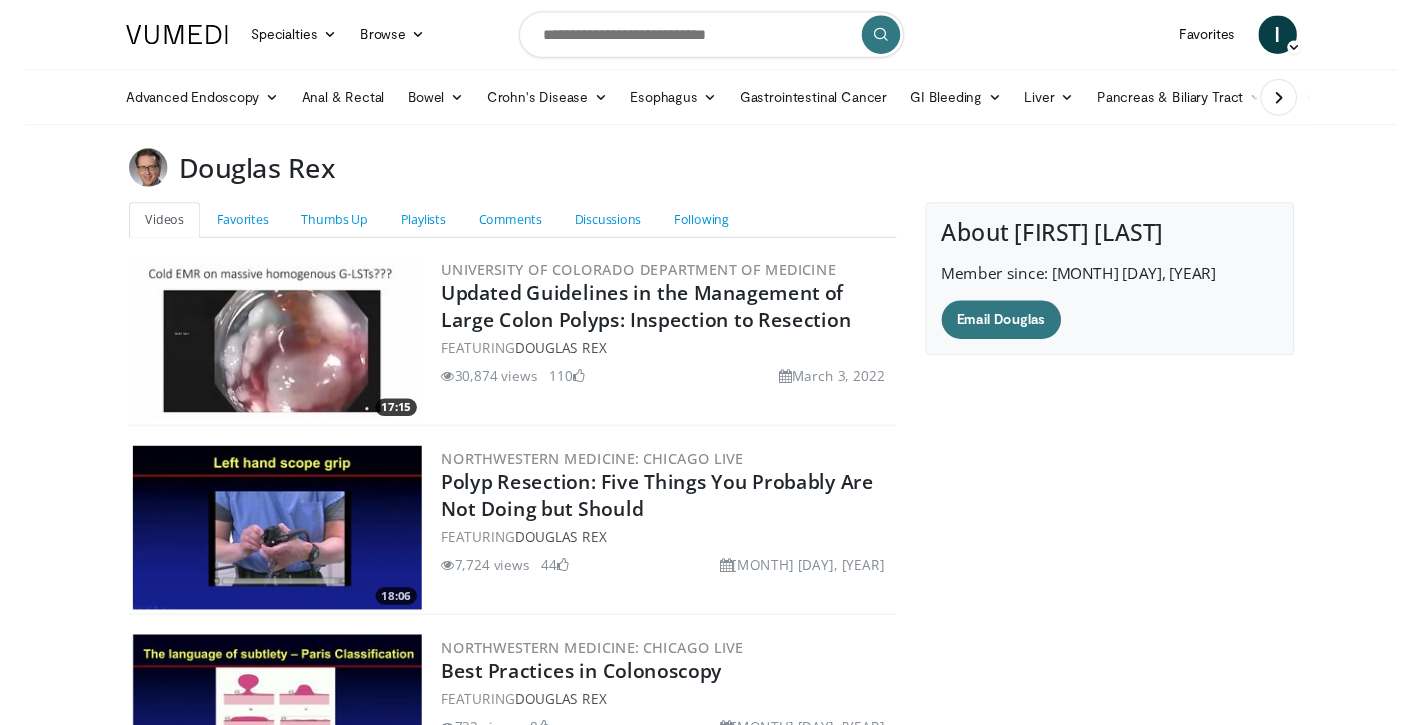 scroll, scrollTop: 29, scrollLeft: 0, axis: vertical 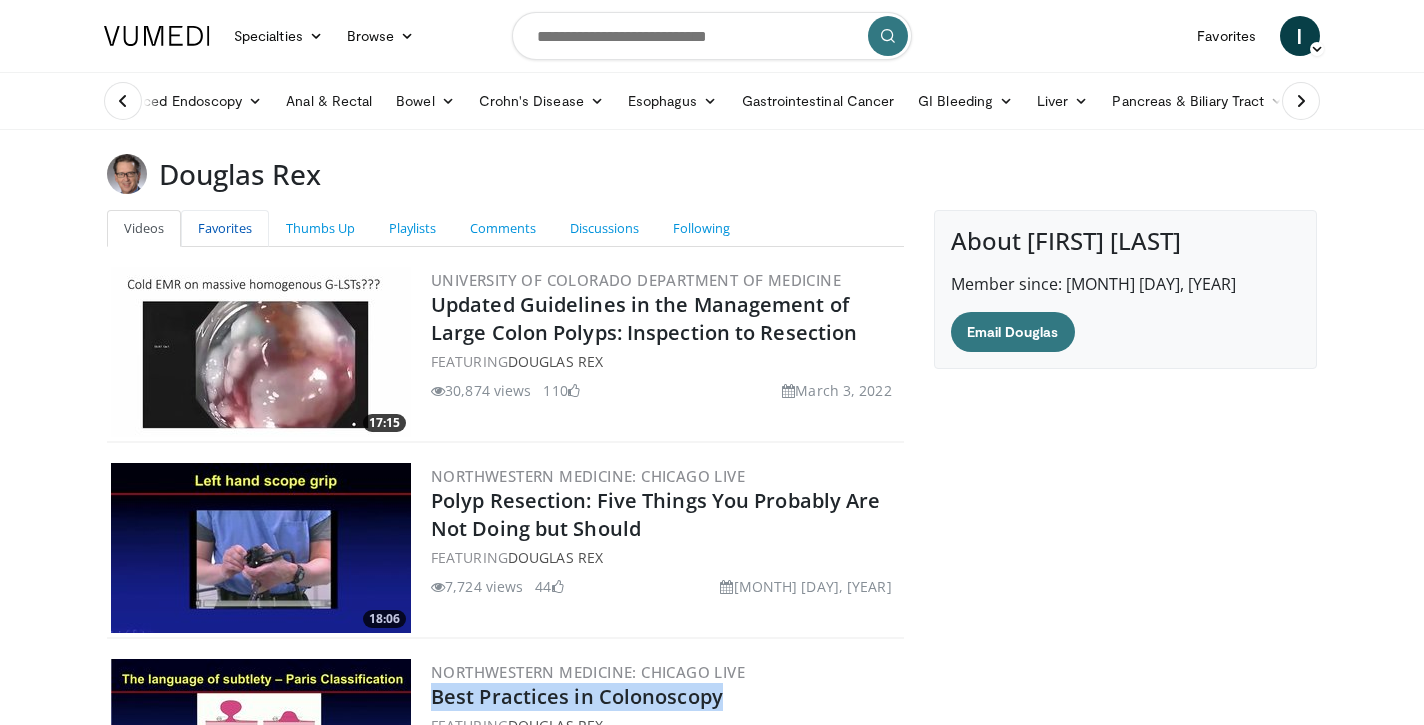click on "Favorites" at bounding box center (225, 228) 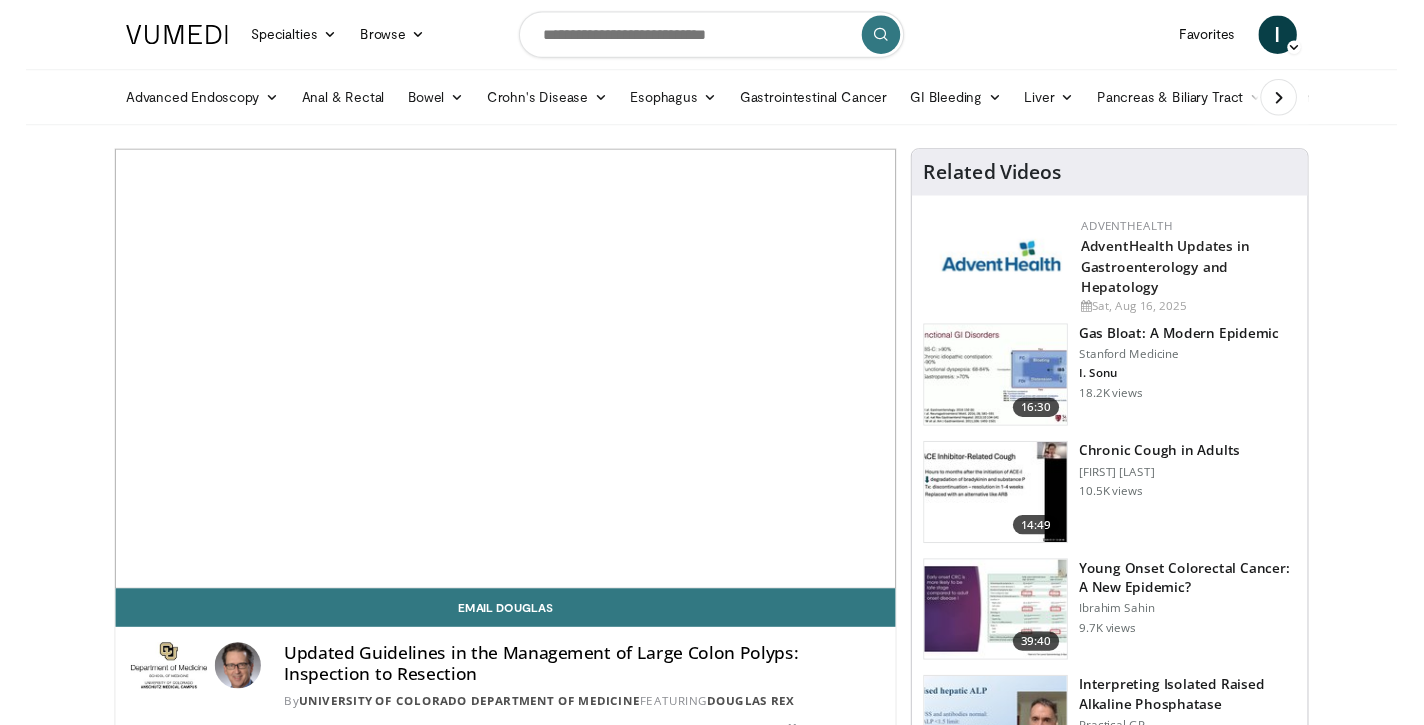 scroll, scrollTop: 0, scrollLeft: 0, axis: both 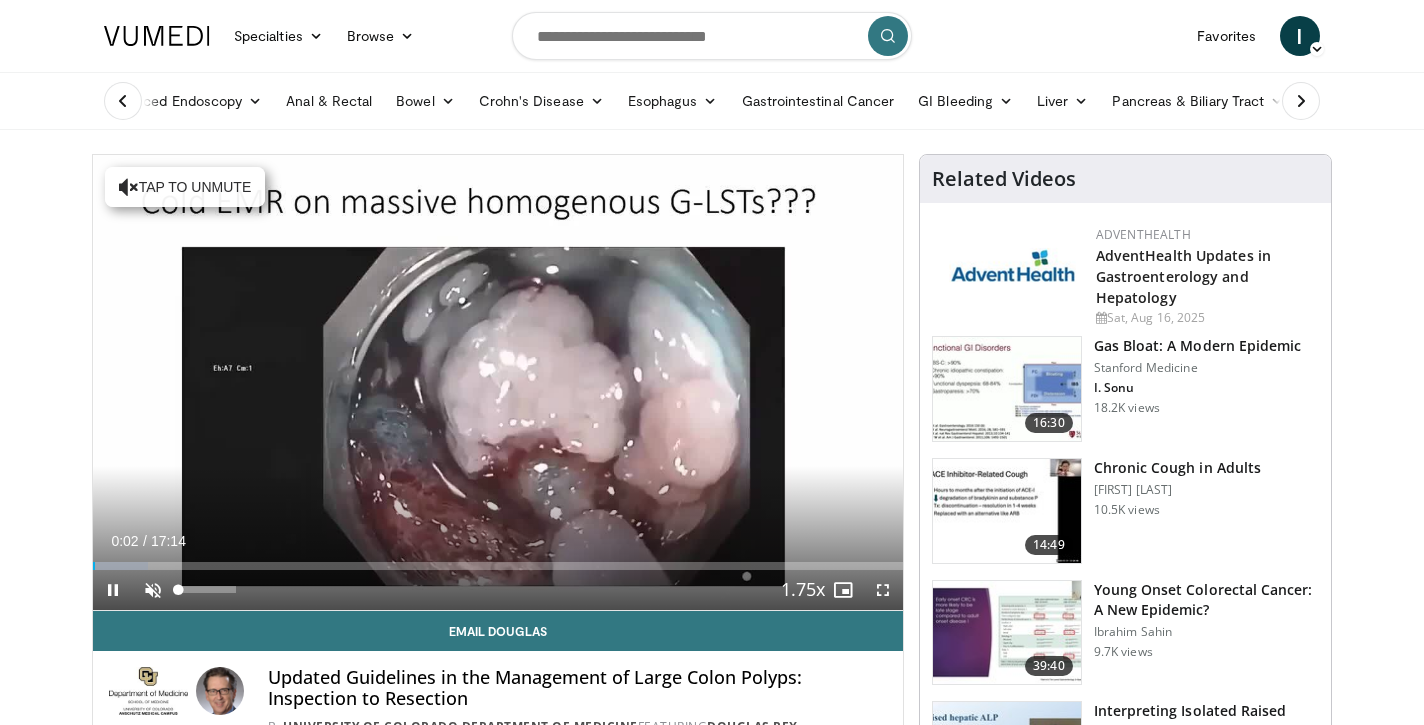 click at bounding box center [153, 590] 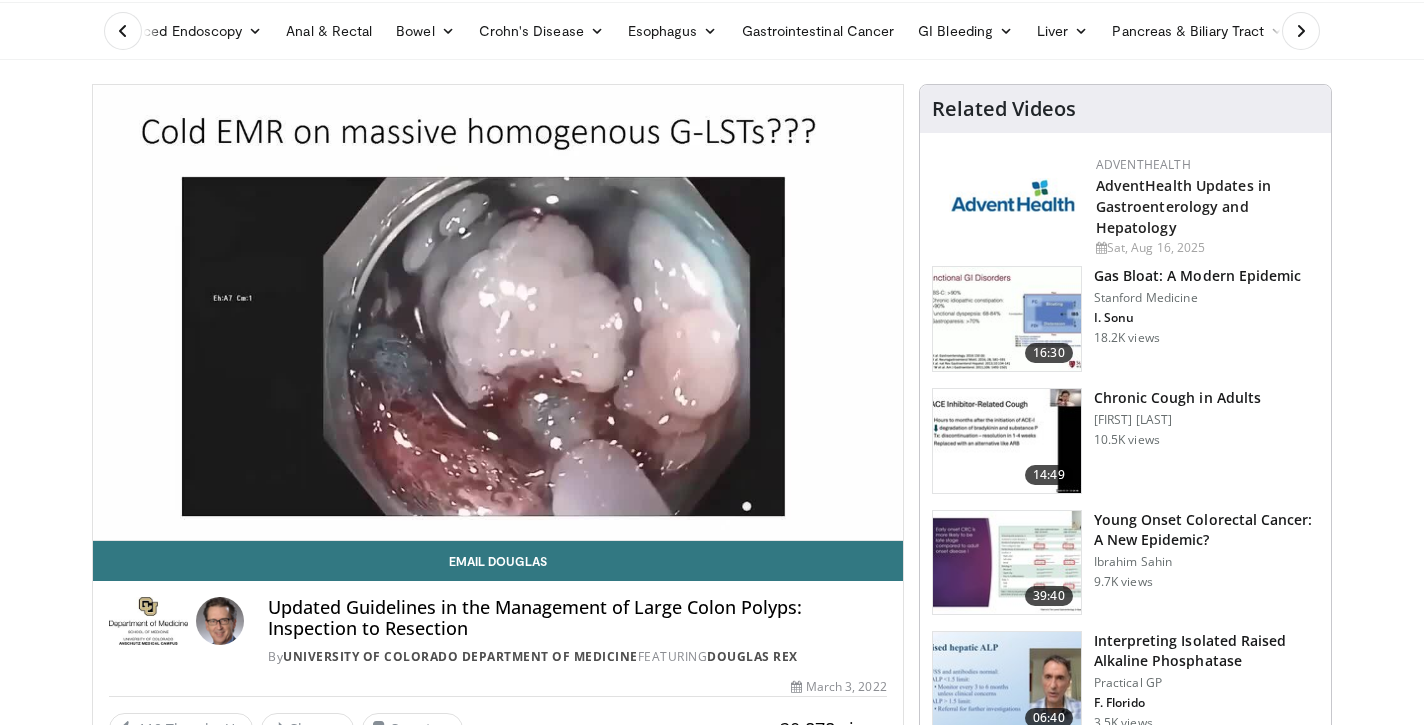 scroll, scrollTop: 70, scrollLeft: 0, axis: vertical 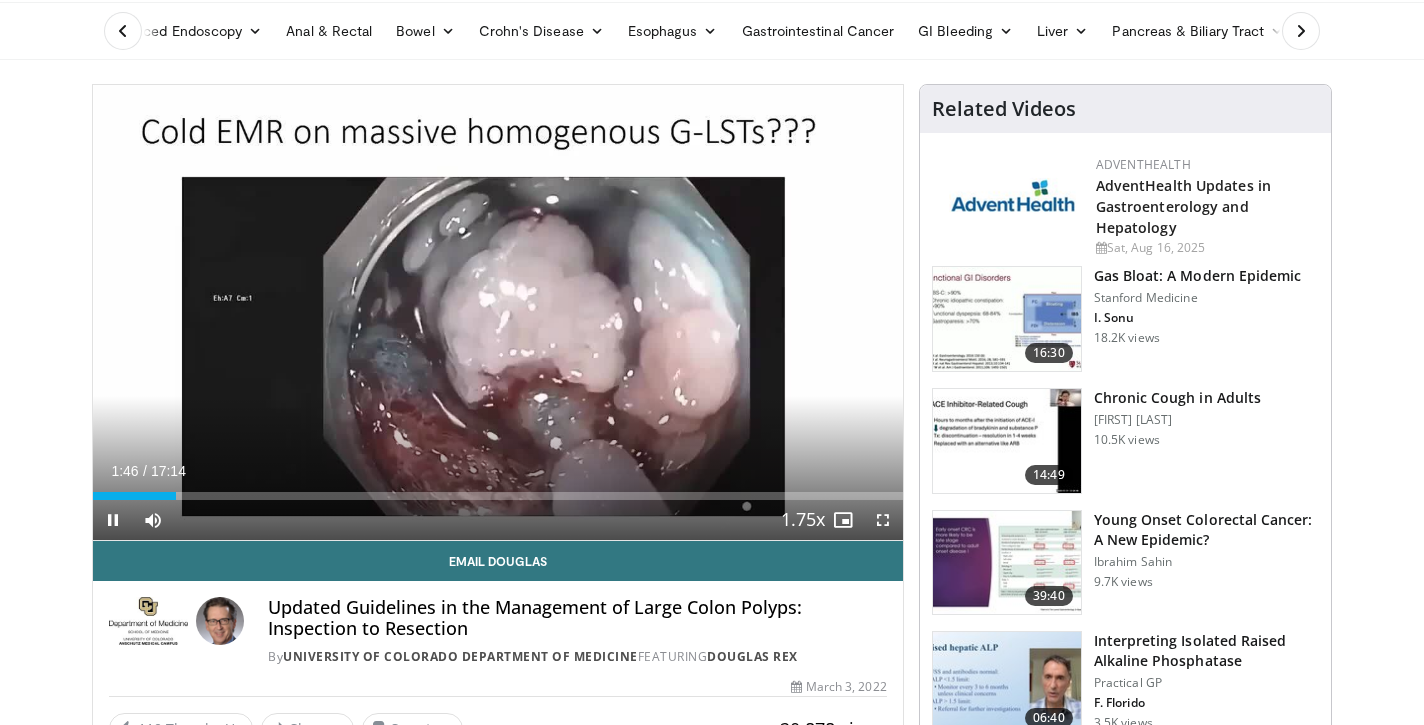 click at bounding box center [843, 520] 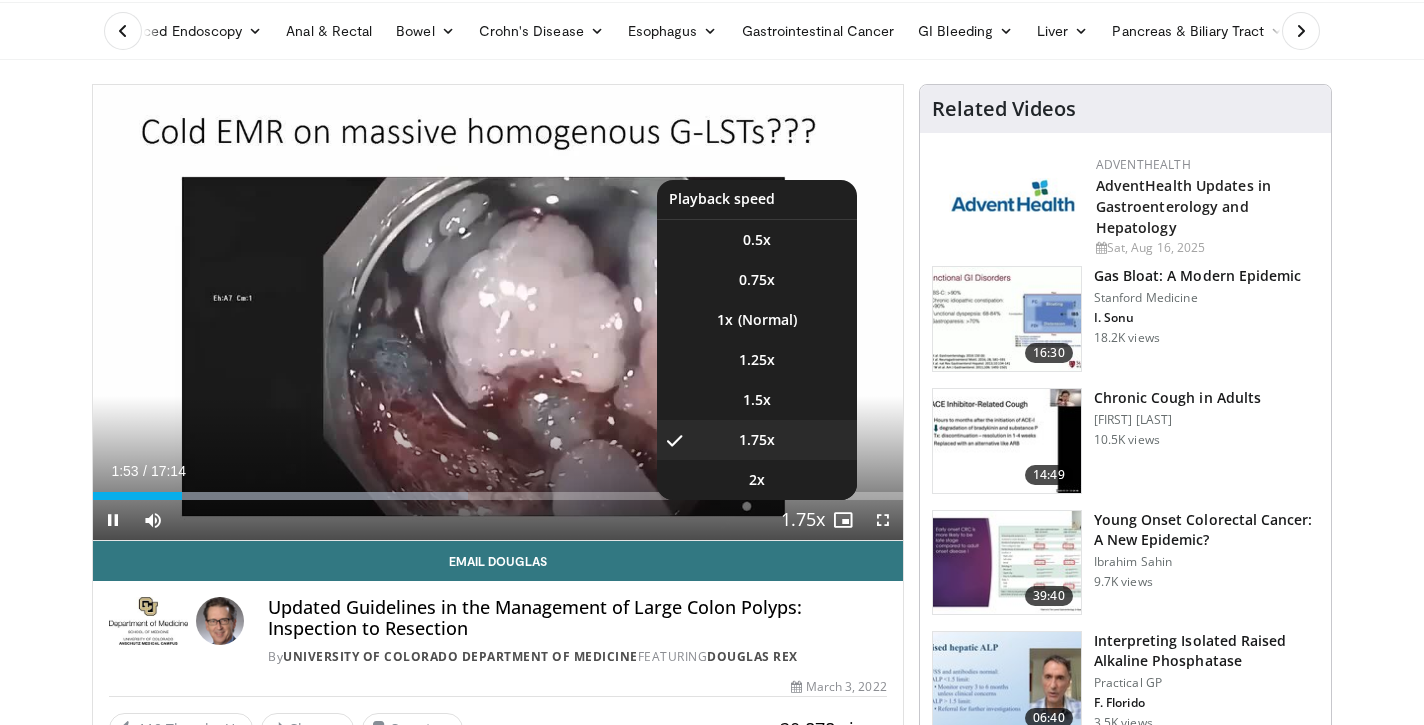 click at bounding box center [803, 521] 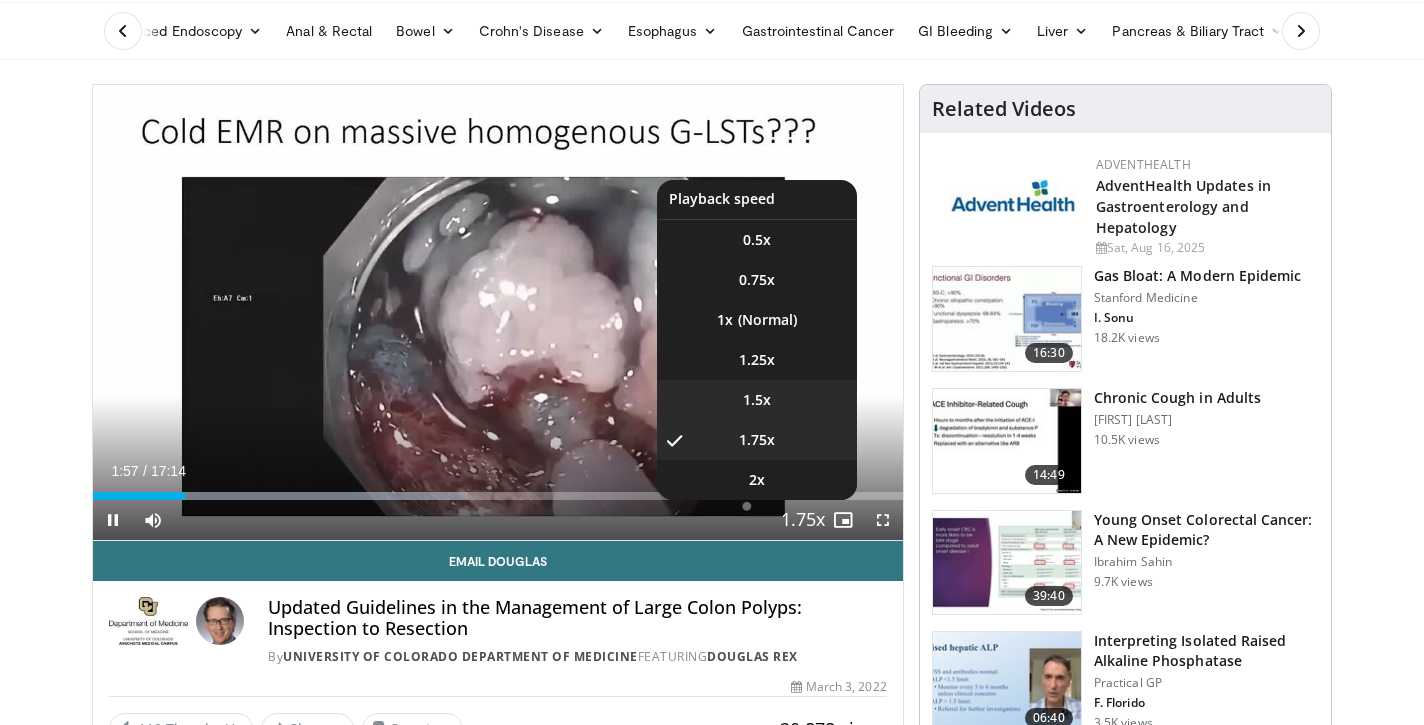 click on "1.5x" at bounding box center (757, 400) 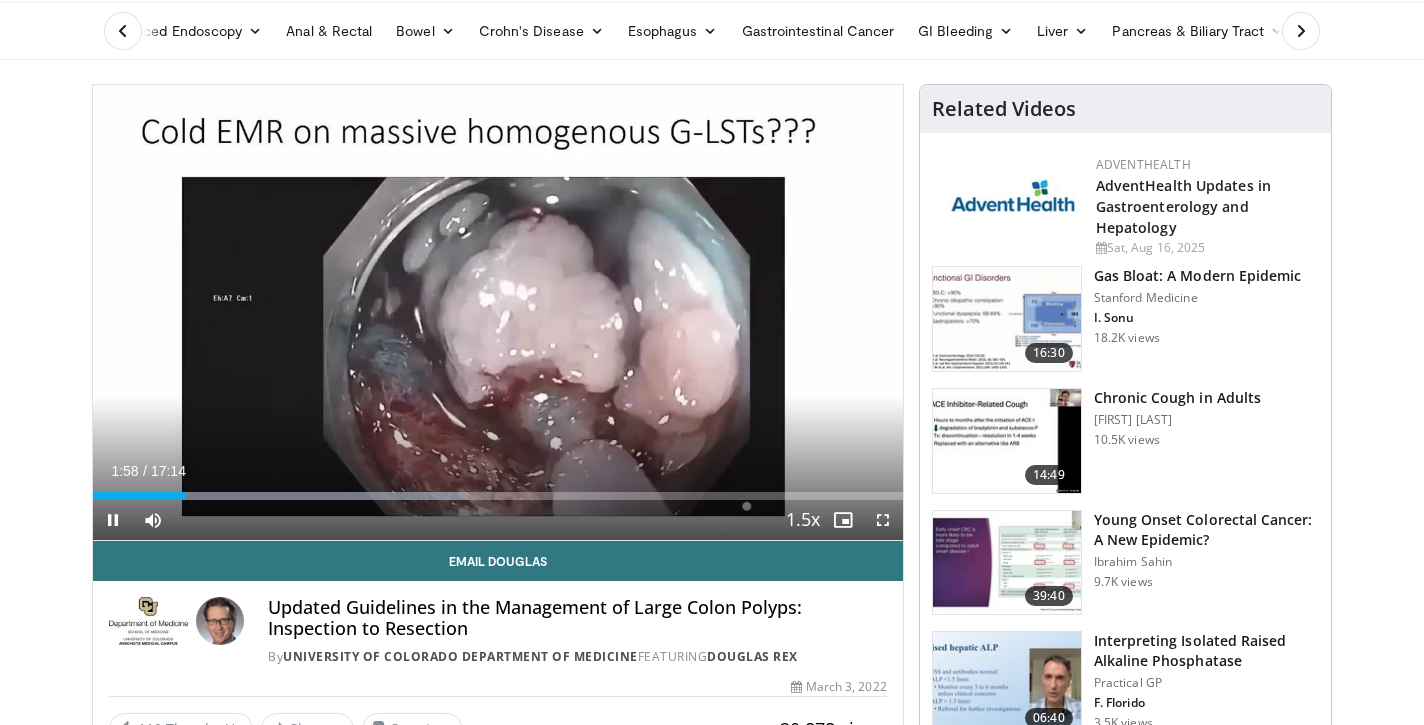 click at bounding box center [883, 520] 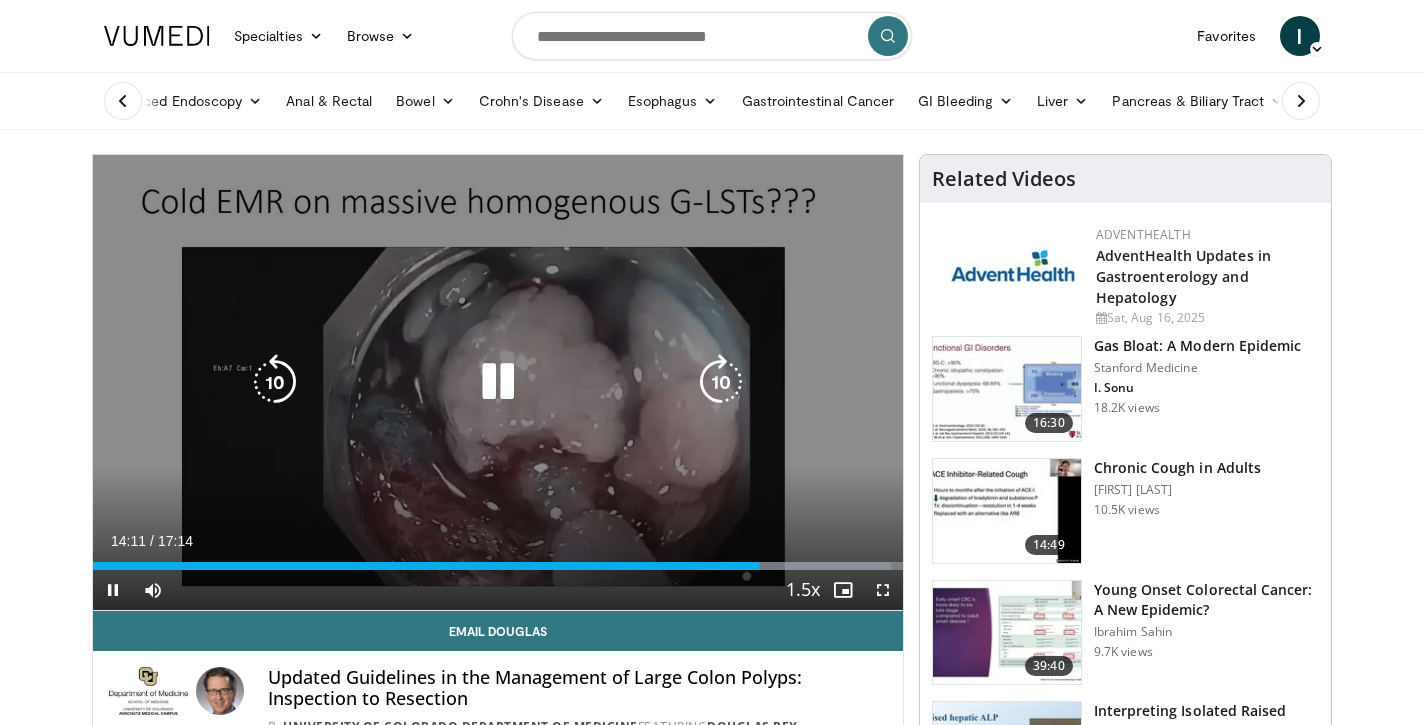 scroll, scrollTop: 0, scrollLeft: 0, axis: both 